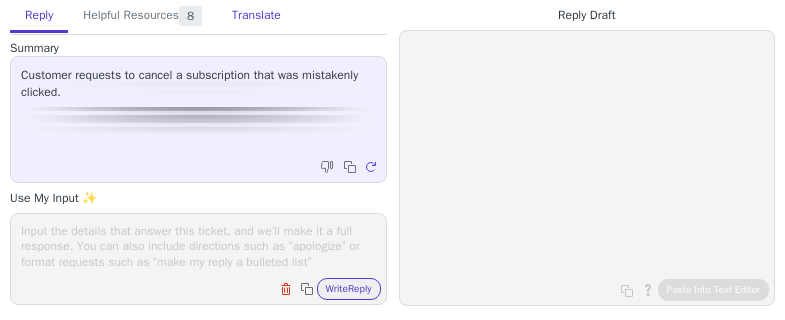 scroll, scrollTop: 0, scrollLeft: 0, axis: both 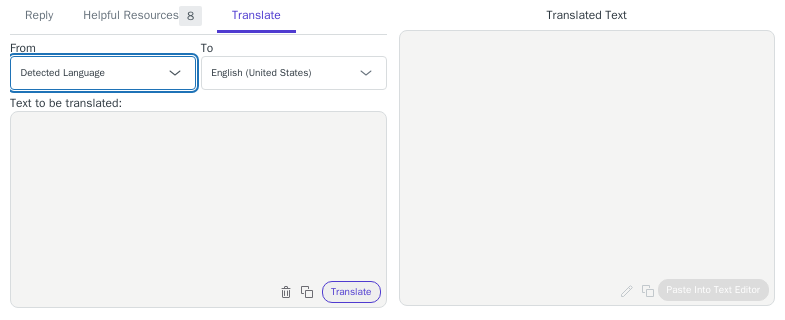 click on "Detected Language Czech - čeština English (United States) Danish Dutch French - français French (Canada) German - Deutsch Italian Japanese Korean Norwegian Polish - polski Portuguese Portuguese (Brazil) Slovak Spanish - español Swedish Arabic - العربية Arabic (Bahrain) - العربية (البحرين) Arabic (Kuwait) - العربية (الكويت) Arabic (Morocco) - العربية (المغرب) Bulgarian (Bulgaria) - български (България) Czech (Czechia) - čeština (Česko) English (South Africa) Romanian - română Slovak (Slovakia) - slovenčina (Slovensko) Slovenian - slovenščina Serbian - српски French (France) - français (France)" at bounding box center (103, 73) 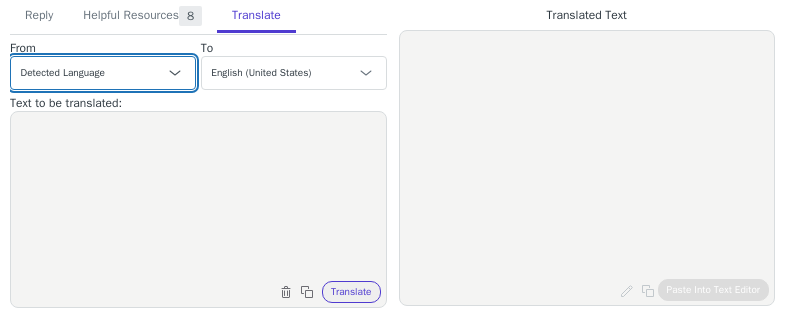 select on "en-us" 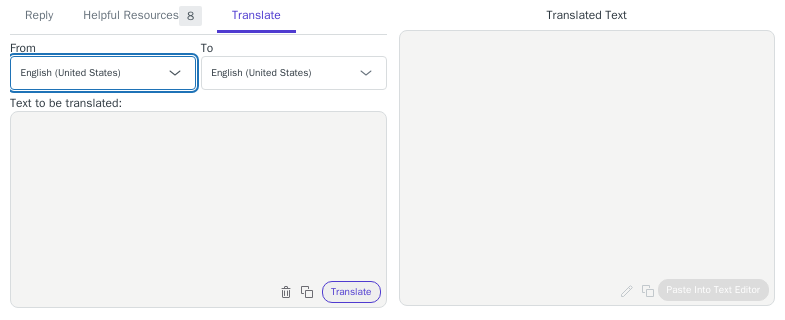 click on "Detected Language Czech - čeština English (United States) Danish Dutch French - français French (Canada) German - Deutsch Italian Japanese Korean Norwegian Polish - polski Portuguese Portuguese (Brazil) Slovak Spanish - español Swedish Arabic - العربية Arabic (Bahrain) - العربية (البحرين) Arabic (Kuwait) - العربية (الكويت) Arabic (Morocco) - العربية (المغرب) Bulgarian (Bulgaria) - български (България) Czech (Czechia) - čeština (Česko) English (South Africa) Romanian - română Slovak (Slovakia) - slovenčina (Slovensko) Slovenian - slovenščina Serbian - српски French (France) - français (France)" at bounding box center [103, 73] 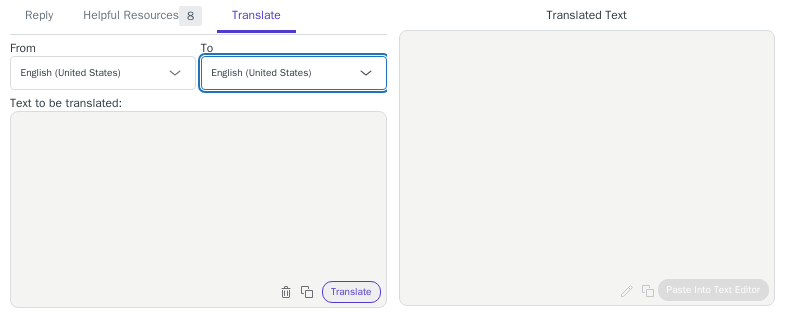 click on "Czech - čeština English (United States) Danish Dutch French - français French (Canada) German - Deutsch Italian Japanese Korean Norwegian Polish - polski Portuguese Portuguese (Brazil) Slovak Spanish - español Swedish Arabic - العربية Arabic (Bahrain) - العربية (البحرين) Arabic (Kuwait) - العربية (الكويت) Arabic (Morocco) - العربية (المغرب) Bulgarian (Bulgaria) - български (България) Czech (Czechia) - čeština (Česko) English (South Africa) Romanian - română Slovak (Slovakia) - slovenčina (Slovensko) Slovenian - slovenščina Serbian - српски French (France) - français (France)" at bounding box center (294, 73) 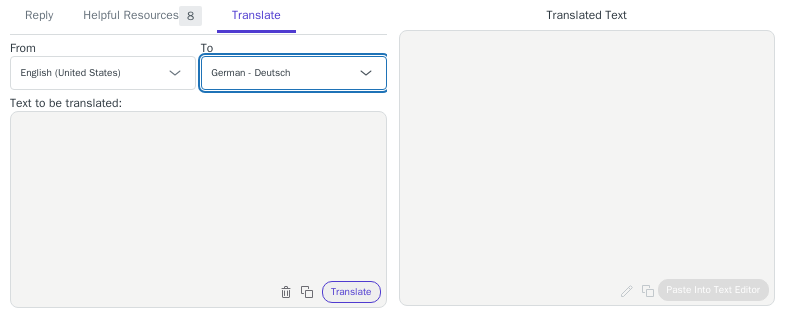 click on "Czech - čeština English (United States) Danish Dutch French - français French (Canada) German - Deutsch Italian Japanese Korean Norwegian Polish - polski Portuguese Portuguese (Brazil) Slovak Spanish - español Swedish Arabic - العربية Arabic (Bahrain) - العربية (البحرين) Arabic (Kuwait) - العربية (الكويت) Arabic (Morocco) - العربية (المغرب) Bulgarian (Bulgaria) - български (България) Czech (Czechia) - čeština (Česko) English (South Africa) Romanian - română Slovak (Slovakia) - slovenčina (Slovensko) Slovenian - slovenščina Serbian - српски French (France) - français (France)" at bounding box center (294, 73) 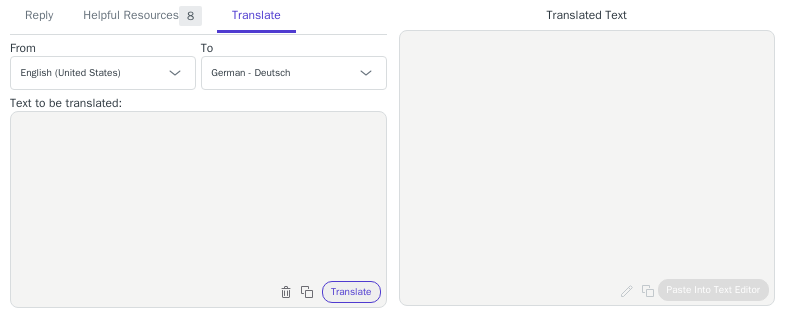 click at bounding box center (198, 197) 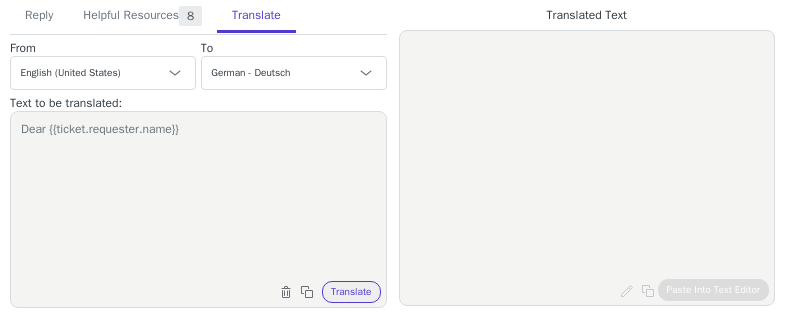 paste on "We confirm that your request to cancel the service activated on the phone number [PHONE] has been processed. The service has been cancelled/unsubscribed.
Sincerely," 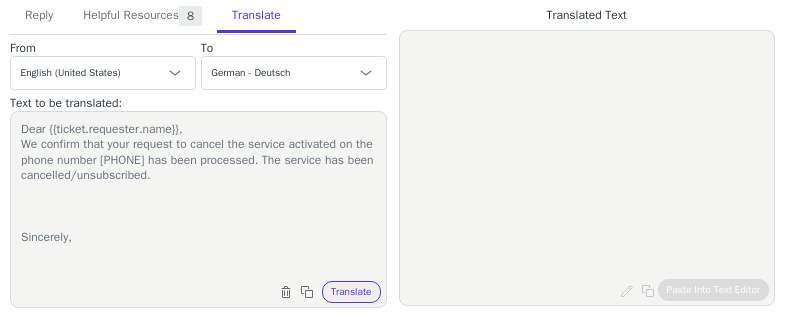 click on "Dear {{ticket.requester.name}},
We confirm that your request to cancel the service activated on the phone number [PHONE] has been processed. The service has been cancelled/unsubscribed.
Sincerely," at bounding box center [198, 197] 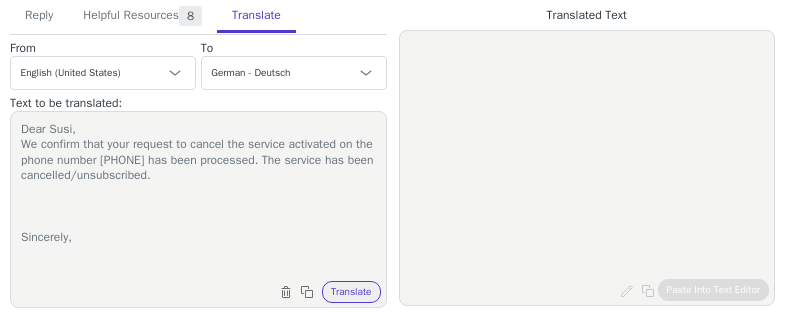 click on "Dear Susi,
We confirm that your request to cancel the service activated on the phone number [PHONE] has been processed. The service has been cancelled/unsubscribed.
Sincerely," at bounding box center (198, 197) 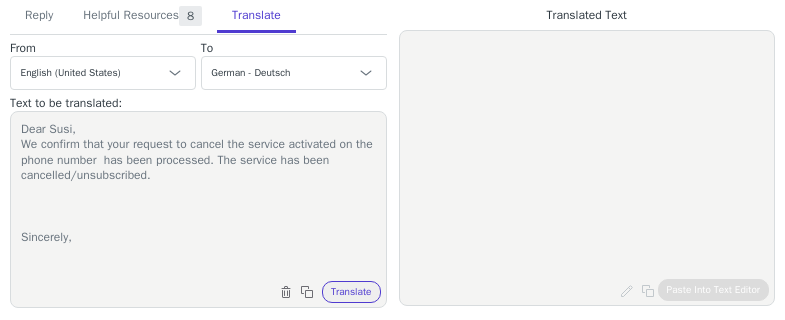 click on "Dear Susi,
We confirm that your request to cancel the service activated on the phone number  has been processed. The service has been cancelled/unsubscribed.
Sincerely," at bounding box center (198, 197) 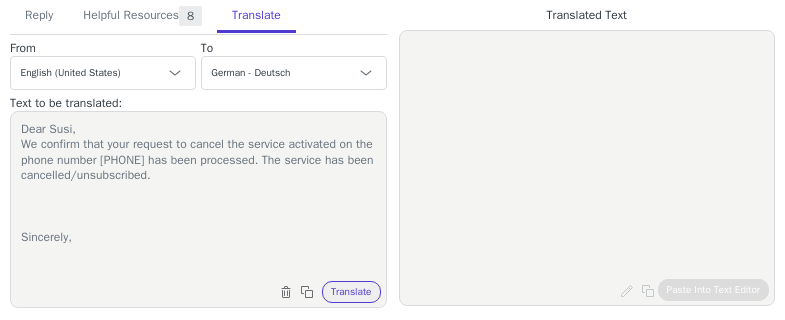 click on "Dear Susi,
We confirm that your request to cancel the service activated on the phone number [PHONE] has been processed. The service has been cancelled/unsubscribed.
Sincerely," at bounding box center [198, 197] 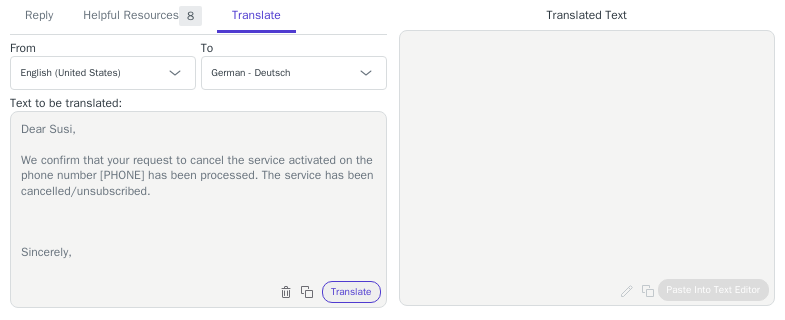 type on "Dear Susi,
We confirm that your request to cancel the service activated on the phone number [PHONE] has been processed. The service has been cancelled/unsubscribed.
Sincerely," 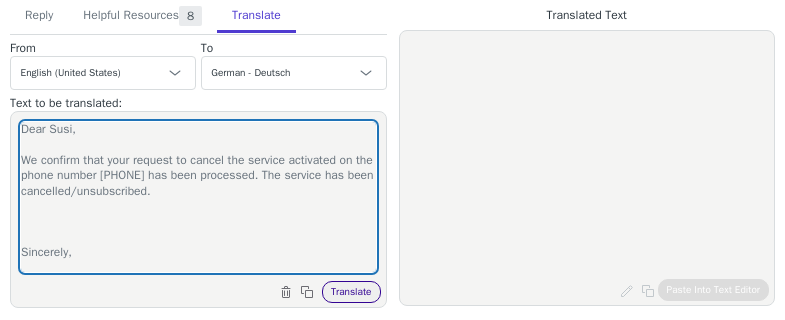click on "Translate" at bounding box center (351, 292) 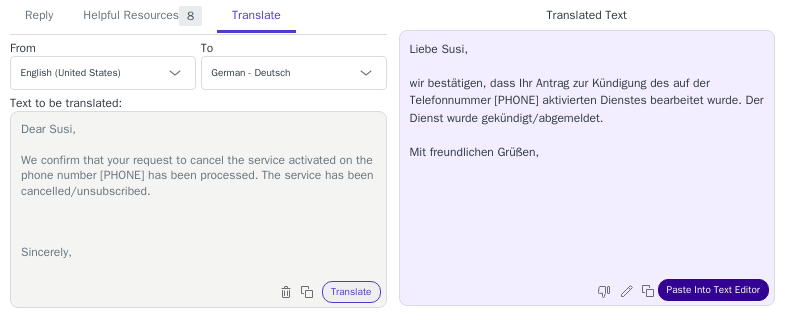 click on "Paste Into Text Editor" at bounding box center [713, 290] 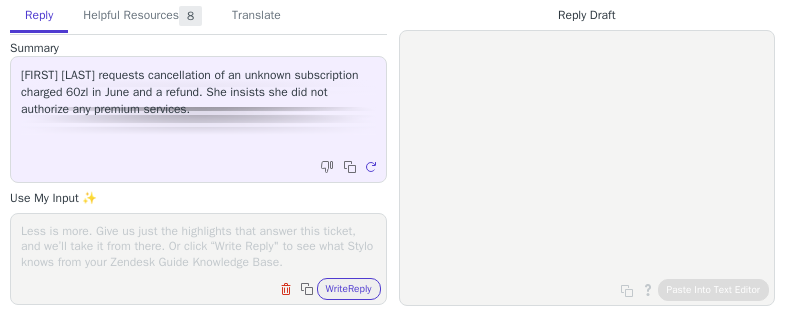 scroll, scrollTop: 0, scrollLeft: 0, axis: both 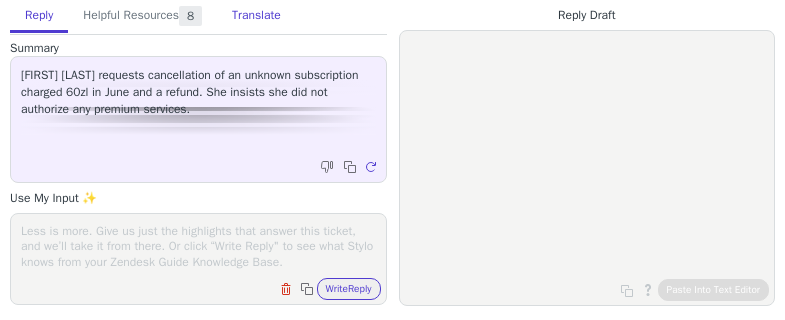 click on "Translate" at bounding box center [256, 16] 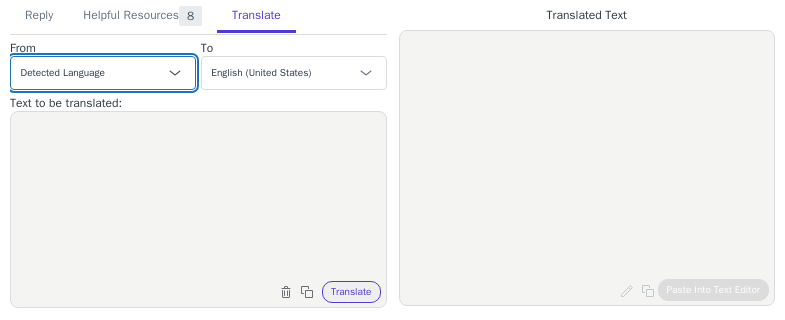 click on "Detected Language Czech - čeština English (United States) Danish Dutch French - français French (Canada) German - Deutsch Italian Japanese Korean Norwegian Polish - polski Portuguese Portuguese (Brazil) Slovak Spanish - español Swedish Arabic - العربية Arabic (Bahrain) - العربية (البحرين) Arabic (Kuwait) - العربية (الكويت) Arabic (Morocco) - العربية (المغرب) Bulgarian (Bulgaria) - български (България) Czech (Czechia) - čeština (Česko) English (South Africa) Romanian - română Slovak (Slovakia) - slovenčina (Slovensko) Slovenian - slovenščina Serbian - српски French (France) - français (France)" at bounding box center (103, 73) 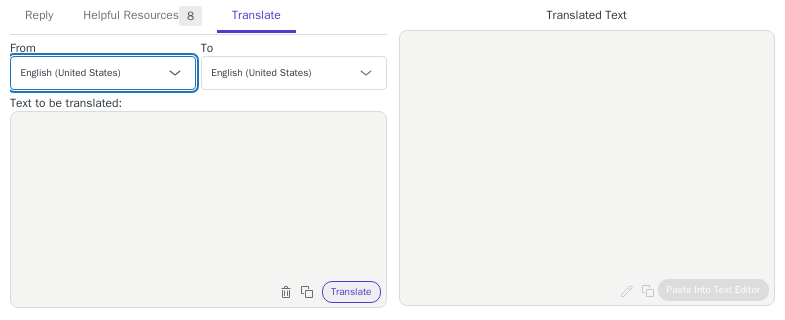 click on "Detected Language Czech - čeština English (United States) Danish Dutch French - français French (Canada) German - Deutsch Italian Japanese Korean Norwegian Polish - polski Portuguese Portuguese (Brazil) Slovak Spanish - español Swedish Arabic - العربية Arabic (Bahrain) - العربية (البحرين) Arabic (Kuwait) - العربية (الكويت) Arabic (Morocco) - العربية (المغرب) Bulgarian (Bulgaria) - български (България) Czech (Czechia) - čeština (Česko) English (South Africa) Romanian - română Slovak (Slovakia) - slovenčina (Slovensko) Slovenian - slovenščina Serbian - српски French (France) - français (France)" at bounding box center (103, 73) 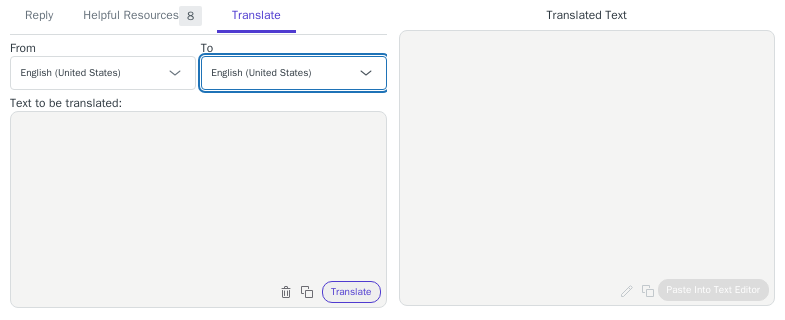 click on "Czech - čeština English (United States) Danish Dutch French - français French (Canada) German - Deutsch Italian Japanese Korean Norwegian Polish - polski Portuguese Portuguese (Brazil) Slovak Spanish - español Swedish Arabic - العربية Arabic (Bahrain) - العربية (البحرين) Arabic (Kuwait) - العربية (الكويت) Arabic (Morocco) - العربية (المغرب) Bulgarian (Bulgaria) - български (България) Czech (Czechia) - čeština (Česko) English (South Africa) Romanian - română Slovak (Slovakia) - slovenčina (Slovensko) Slovenian - slovenščina Serbian - српски French (France) - français (France)" at bounding box center (294, 73) 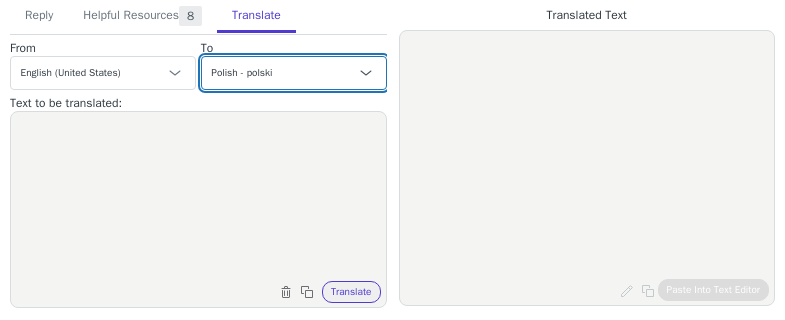 click on "Czech - čeština English (United States) Danish Dutch French - français French (Canada) German - Deutsch Italian Japanese Korean Norwegian Polish - polski Portuguese Portuguese (Brazil) Slovak Spanish - español Swedish Arabic - العربية Arabic (Bahrain) - العربية (البحرين) Arabic (Kuwait) - العربية (الكويت) Arabic (Morocco) - العربية (المغرب) Bulgarian (Bulgaria) - български (България) Czech (Czechia) - čeština (Česko) English (South Africa) Romanian - română Slovak (Slovakia) - slovenčina (Slovensko) Slovenian - slovenščina Serbian - српски French (France) - français (France)" at bounding box center [294, 73] 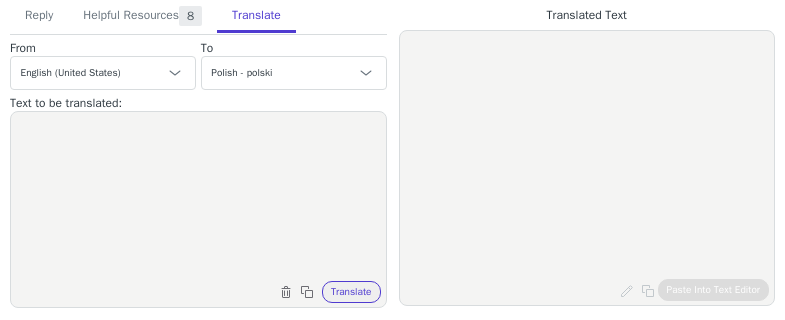 click at bounding box center [198, 197] 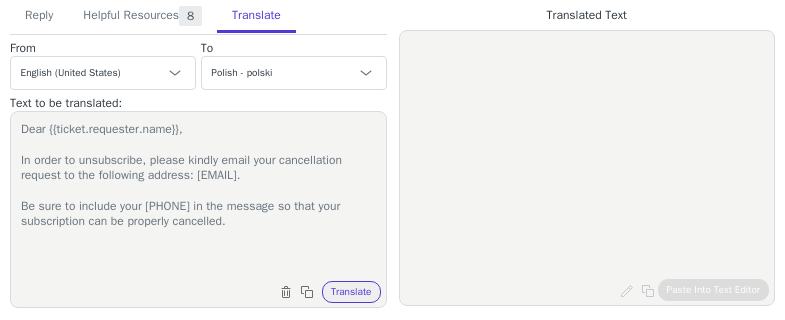 click on "Dear {{ticket.requester.name}},
In order to unsubscribe, please kindly email your cancellation request to the following address: [EMAIL].
Be sure to include your [PHONE] in the message so that your subscription can be properly cancelled." at bounding box center (198, 197) 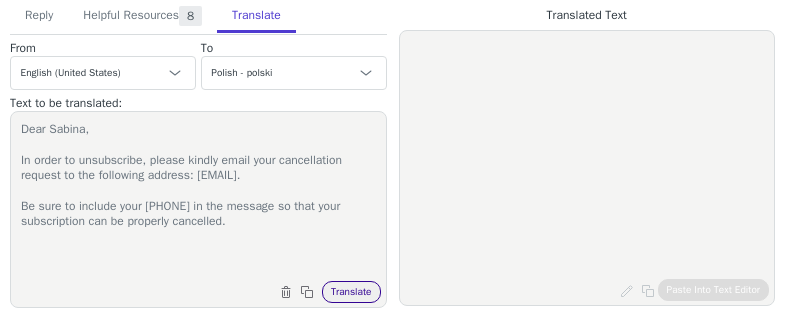 click on "Translate" at bounding box center [351, 292] 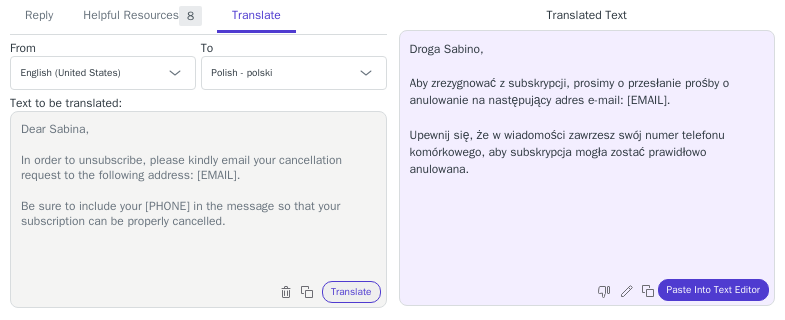click on "Dear Sabina,
In order to unsubscribe, please kindly email your cancellation request to the following address: [EMAIL].
Be sure to include your [PHONE] in the message so that your subscription can be properly cancelled." at bounding box center (198, 197) 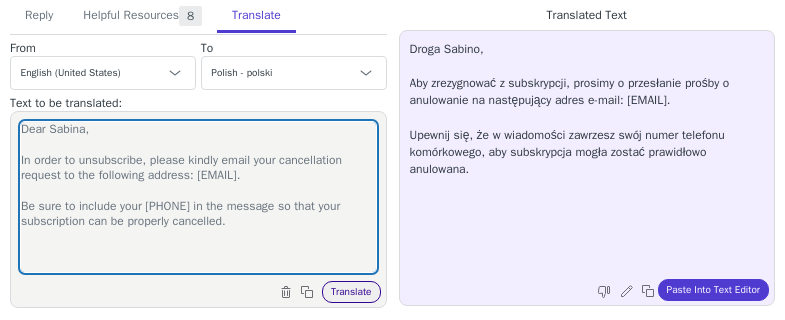 click on "Translate" at bounding box center (351, 292) 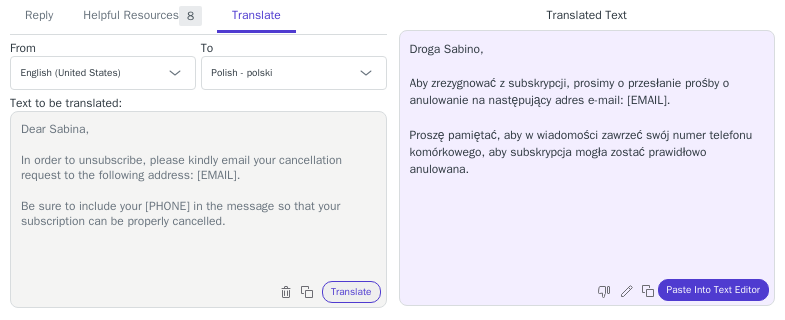 click on "Droga Sabino,
Aby zrezygnować z subskrypcji, prosimy o przesłanie prośby o anulowanie na następujący adres e-mail: [EMAIL].
Proszę pamiętać, aby w wiadomości zawrzeć swój numer telefonu komórkowego, aby subskrypcja mogła zostać prawidłowo anulowana." at bounding box center [587, 155] 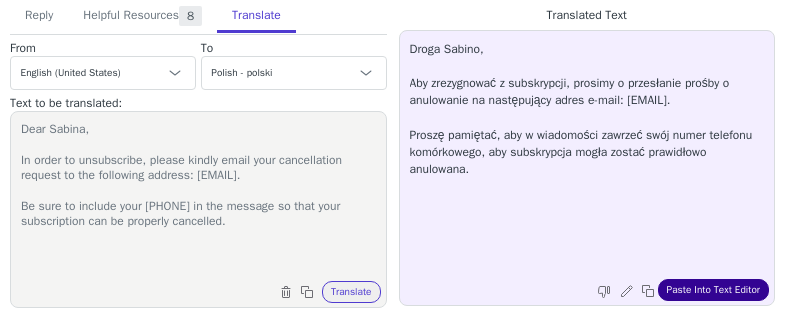 click on "Paste Into Text Editor" at bounding box center [713, 290] 